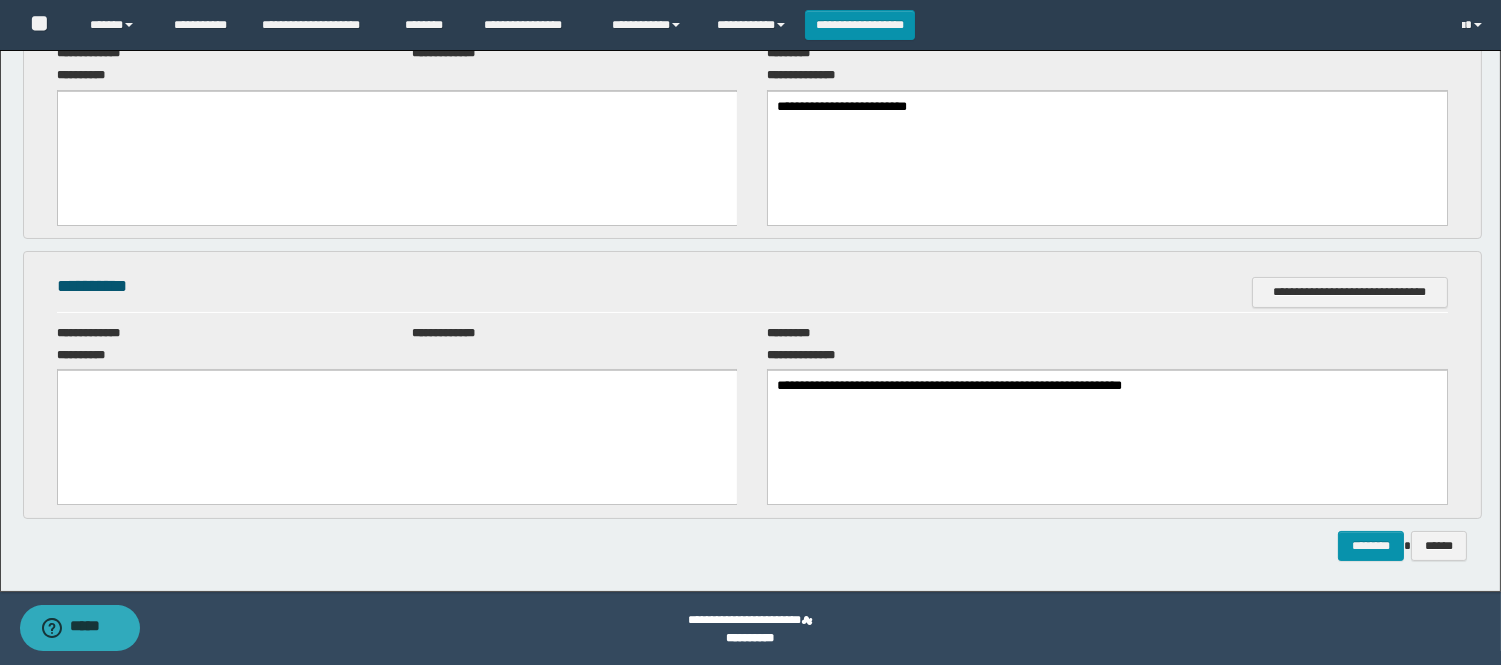 scroll, scrollTop: 0, scrollLeft: 0, axis: both 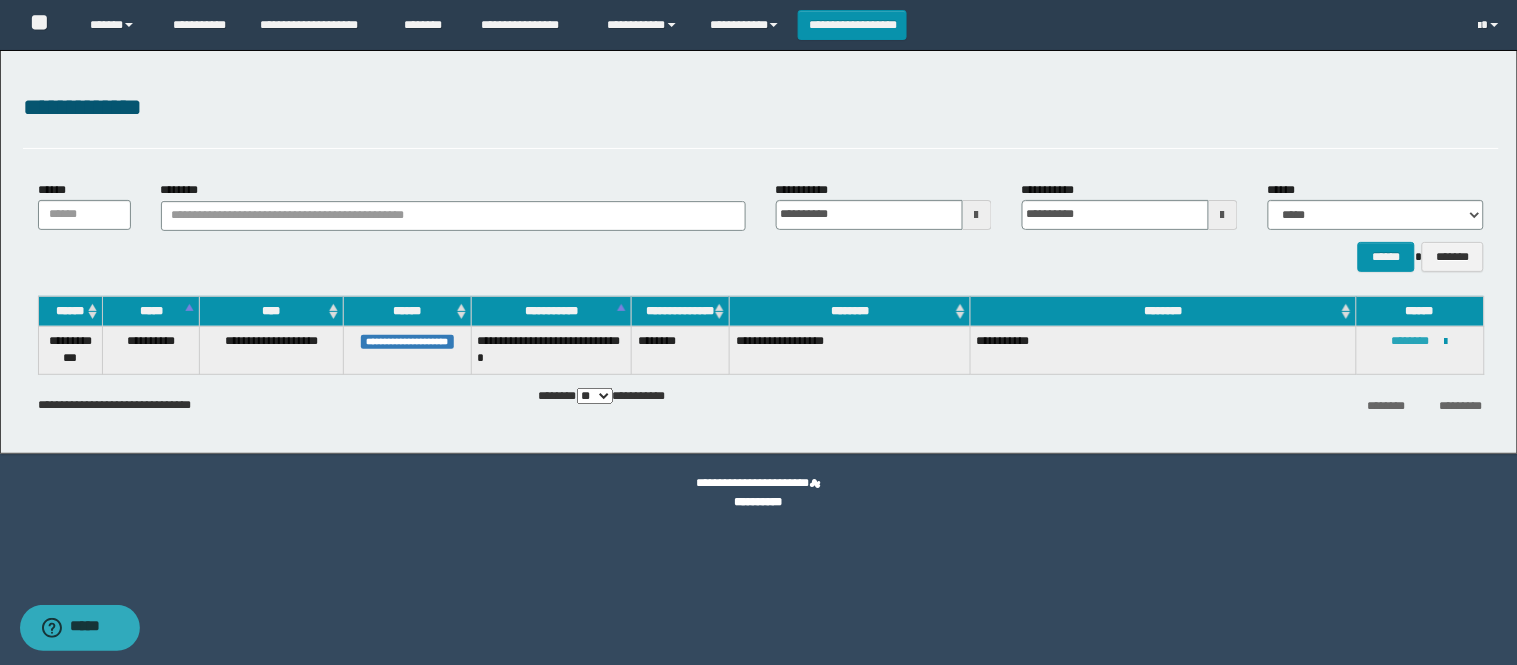 click on "********" at bounding box center (1411, 341) 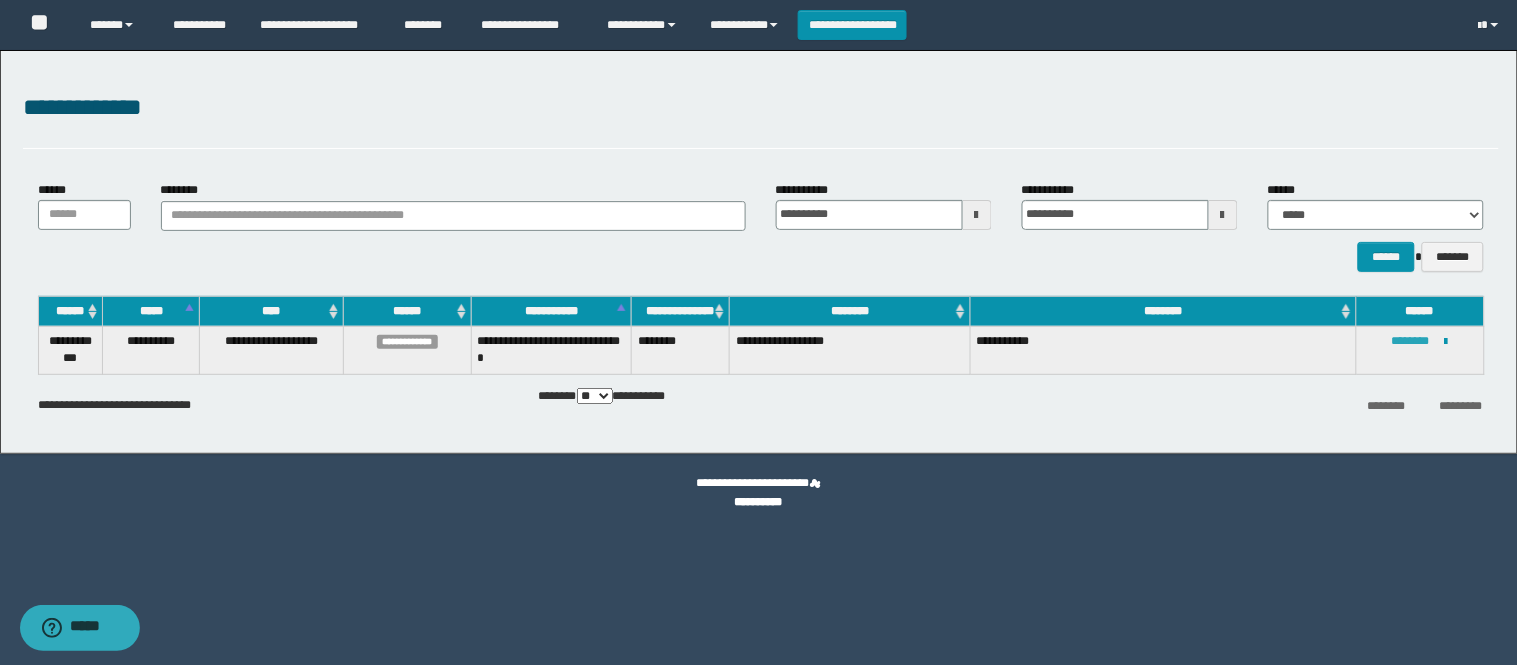 click on "********" at bounding box center [1411, 341] 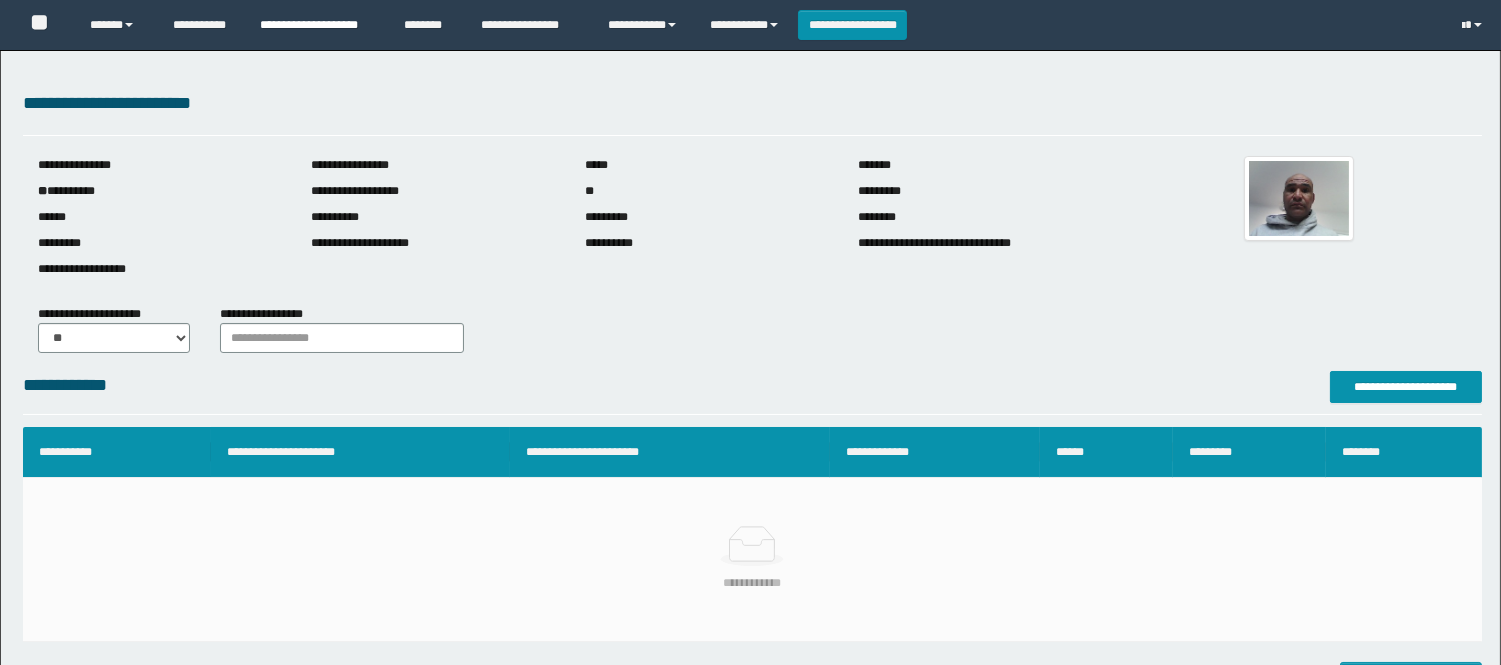 scroll, scrollTop: 0, scrollLeft: 0, axis: both 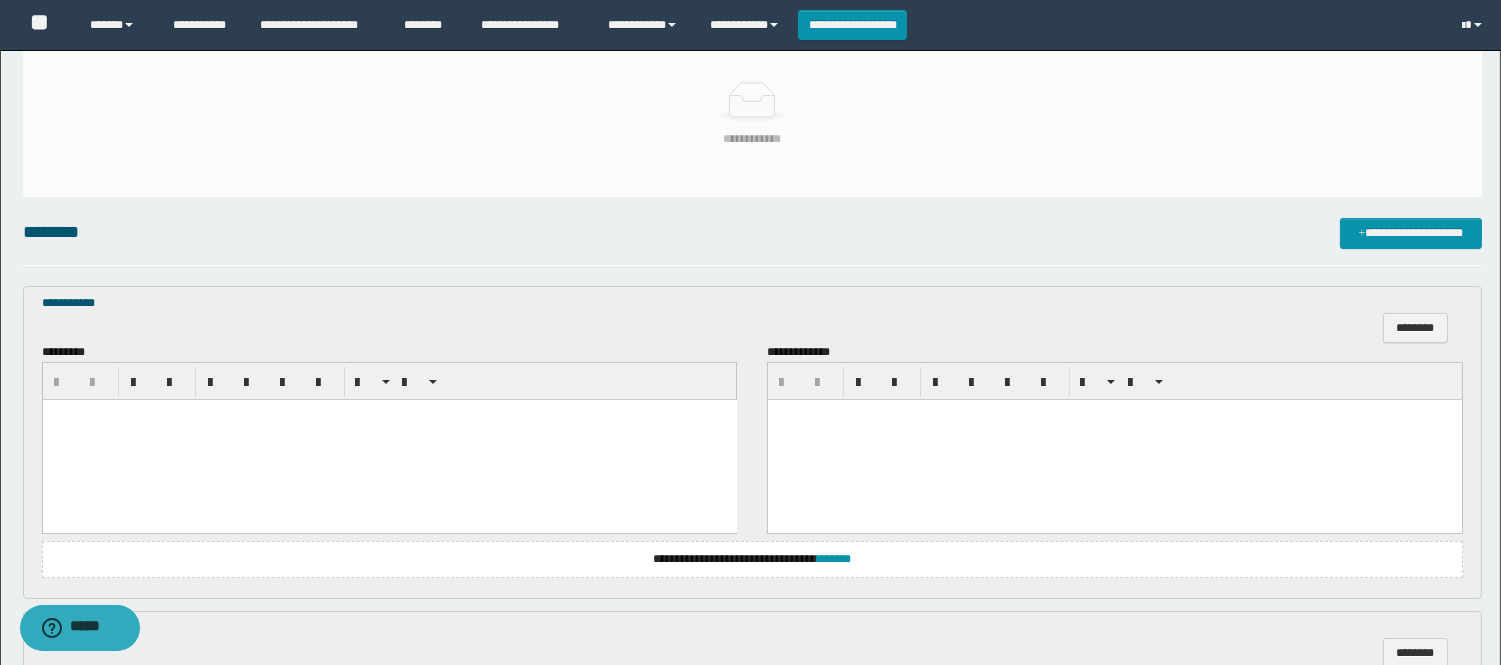click at bounding box center (389, 439) 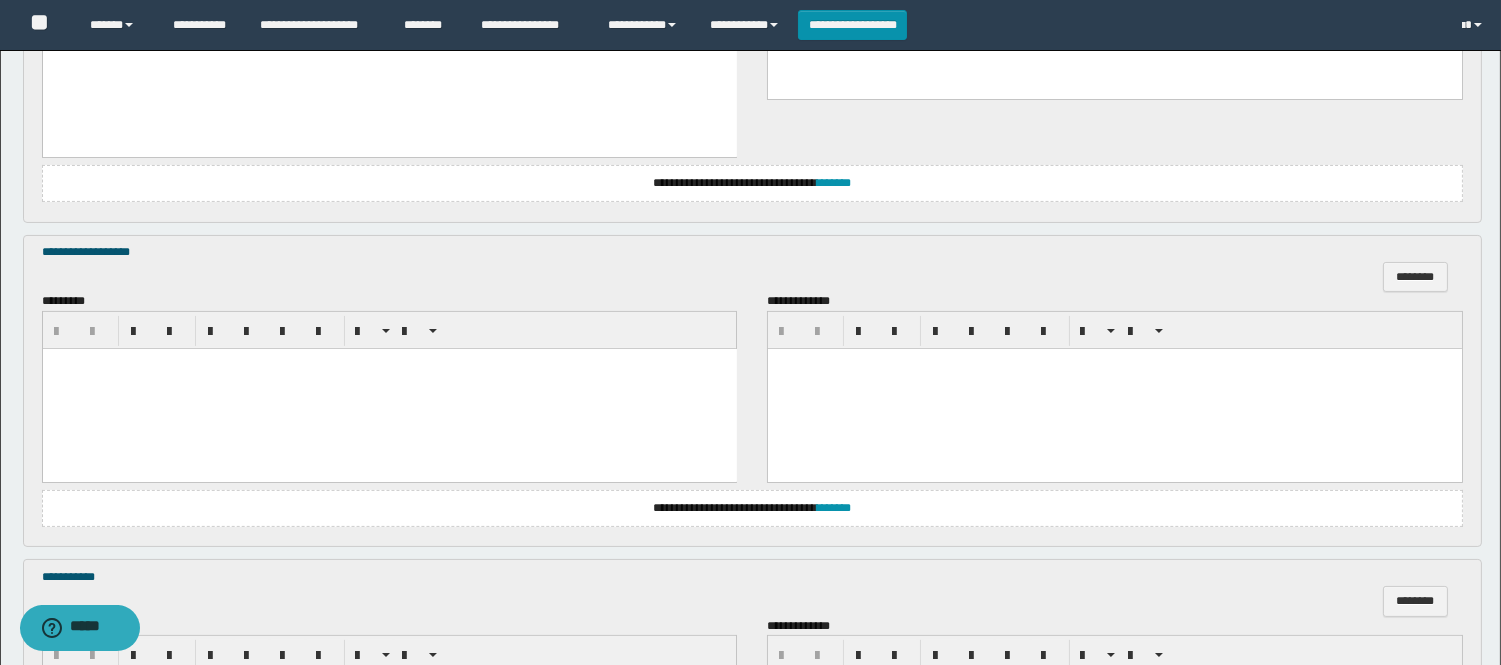 scroll, scrollTop: 888, scrollLeft: 0, axis: vertical 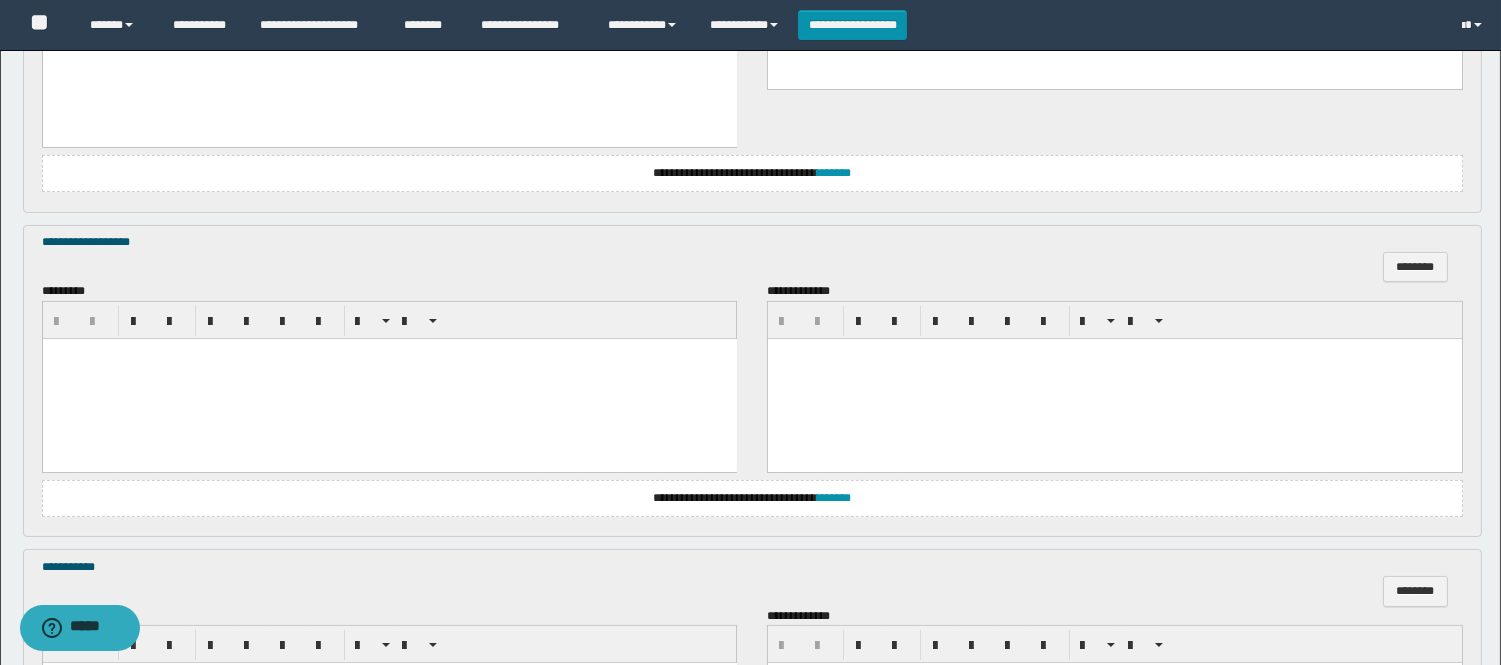 click at bounding box center (389, 378) 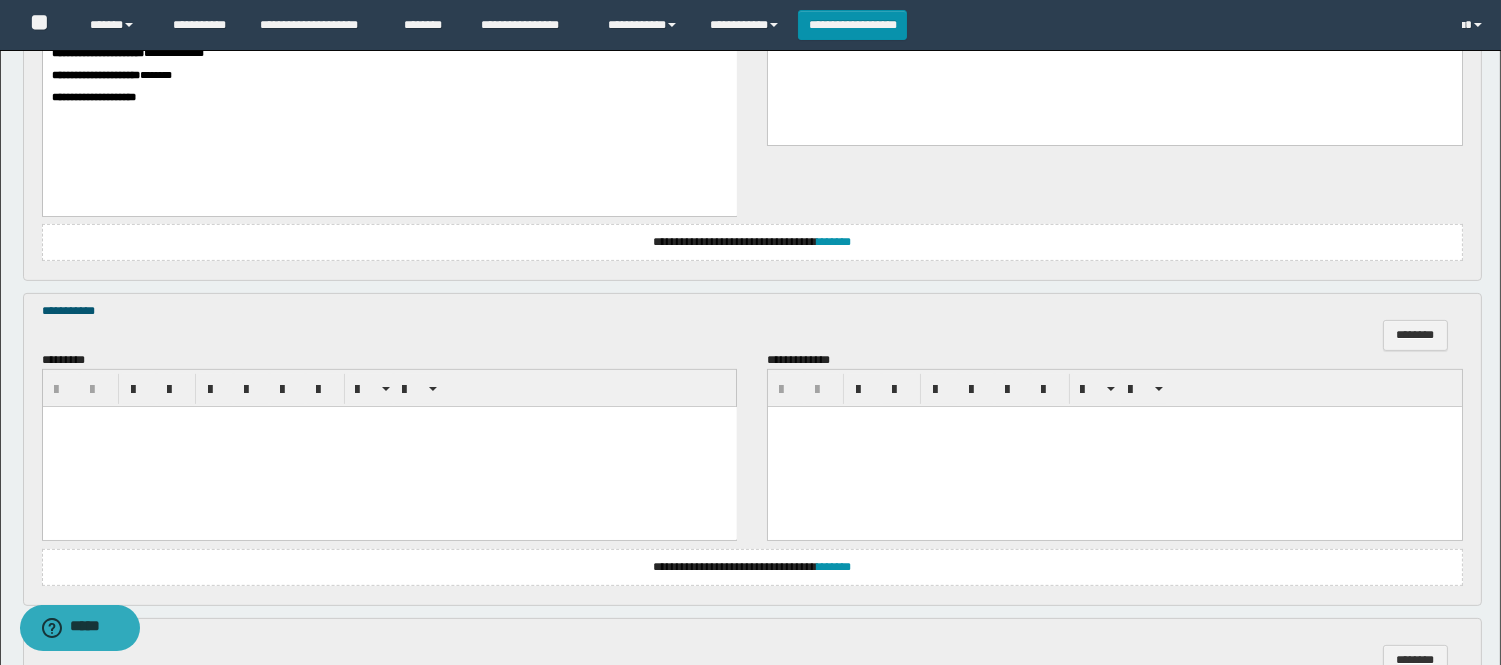 scroll, scrollTop: 1222, scrollLeft: 0, axis: vertical 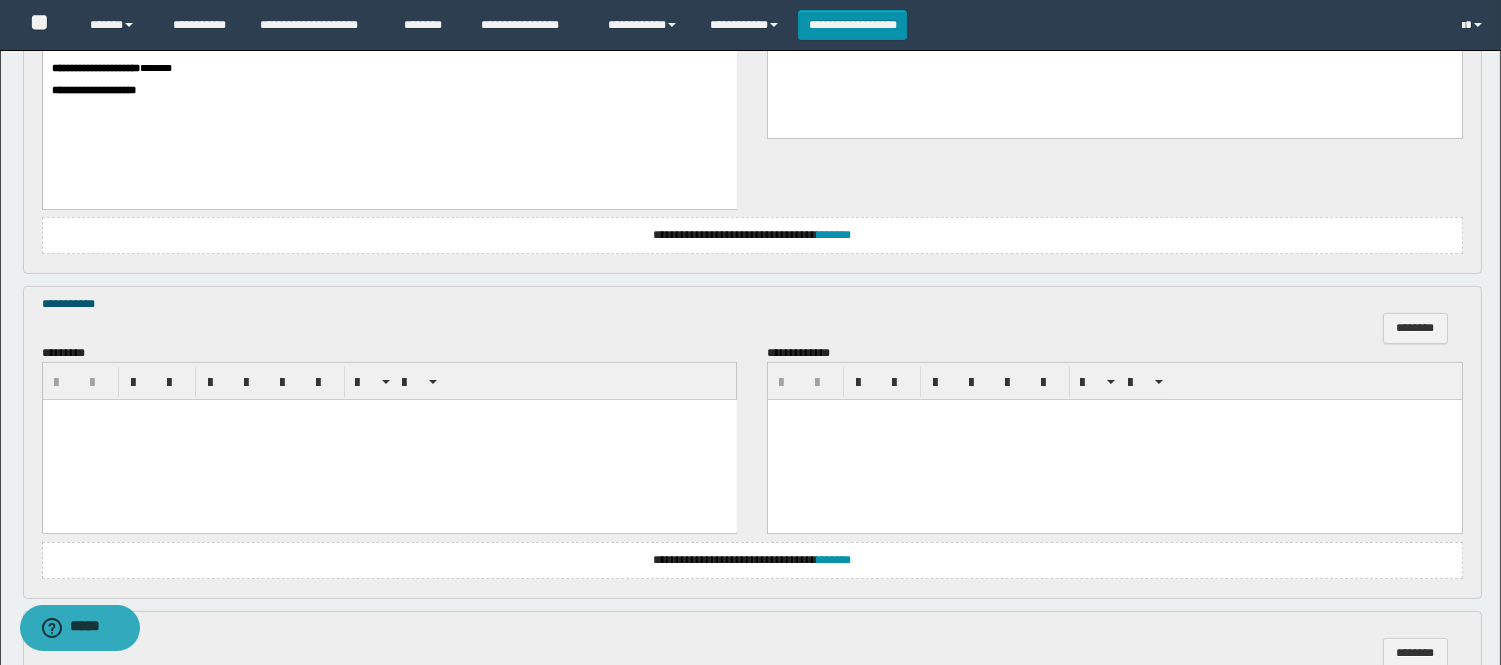 click at bounding box center (389, 440) 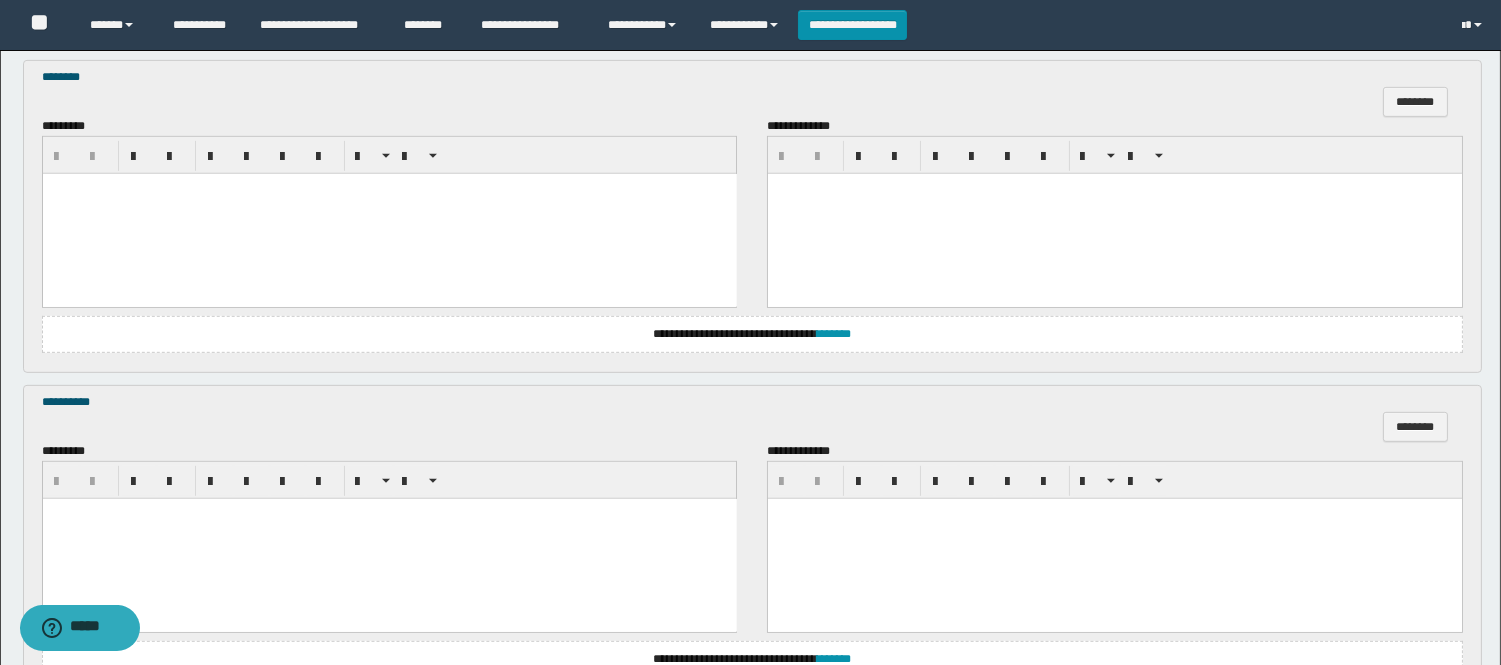 scroll, scrollTop: 1666, scrollLeft: 0, axis: vertical 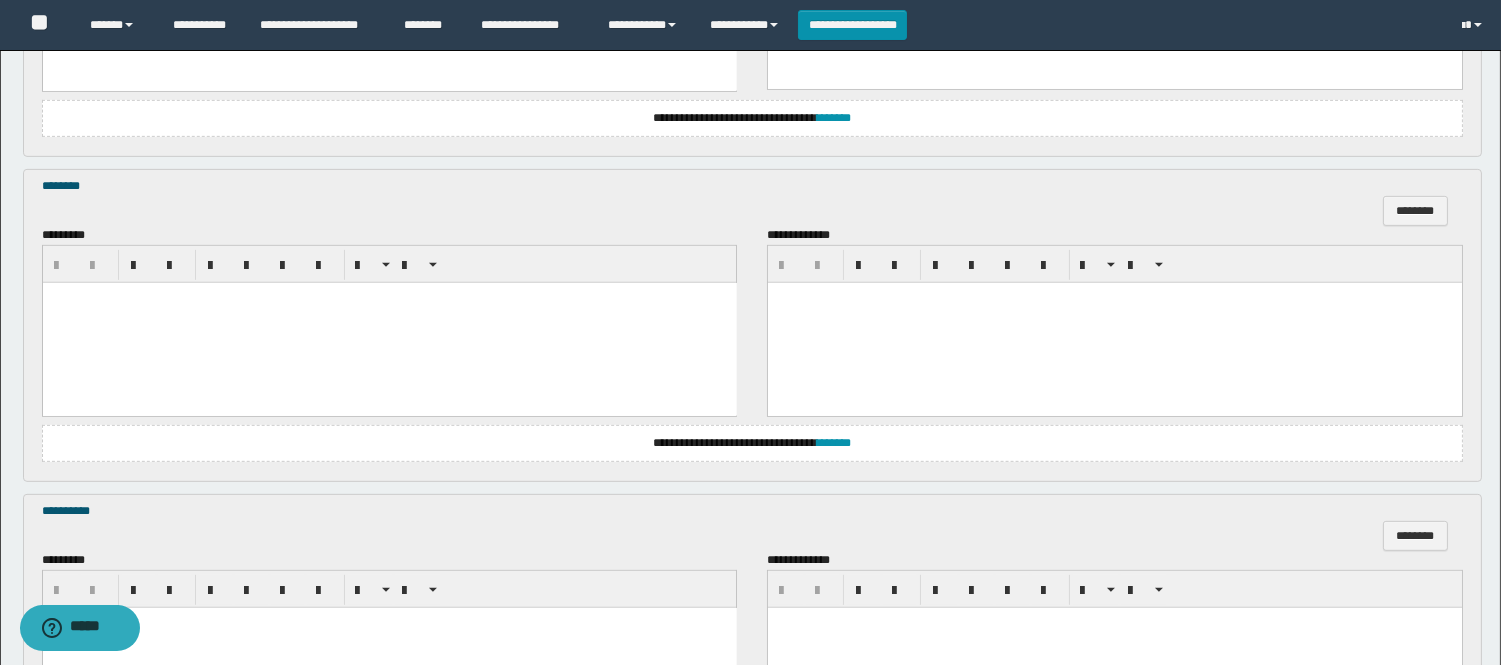 click at bounding box center (389, 323) 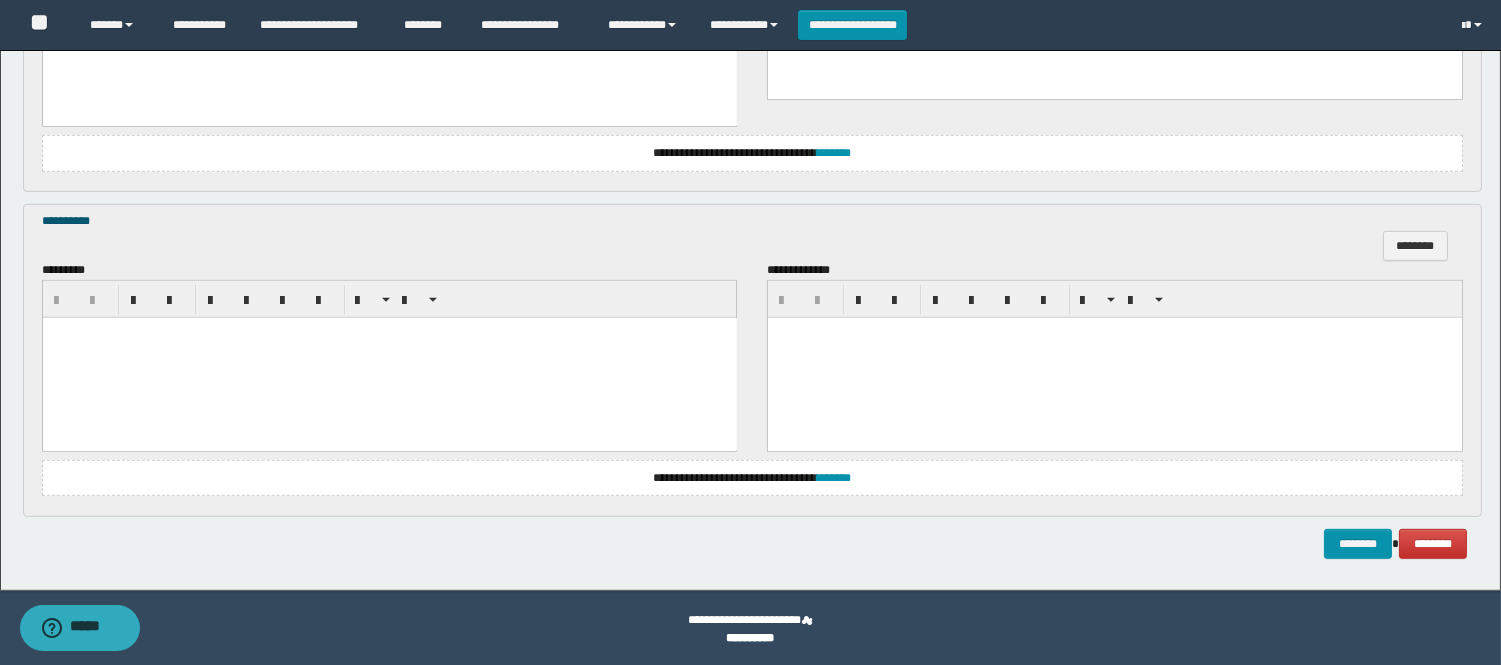 scroll, scrollTop: 1985, scrollLeft: 0, axis: vertical 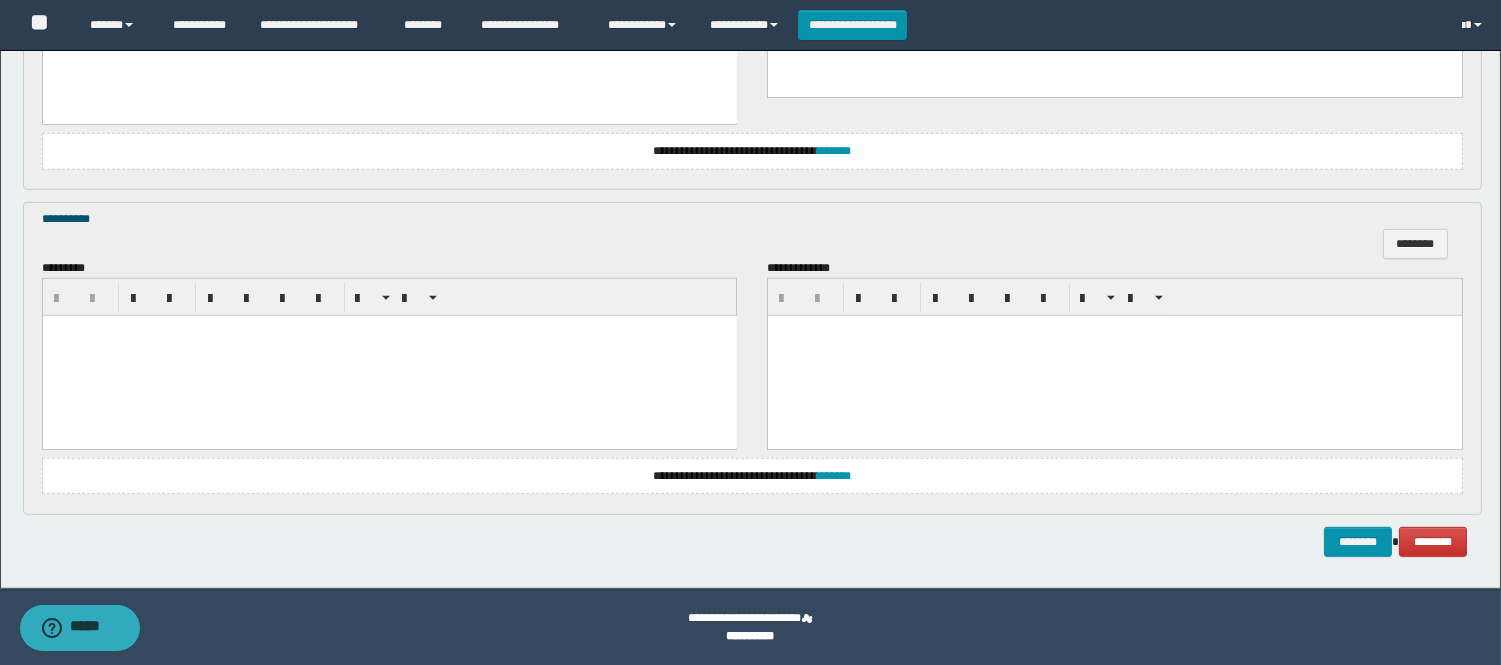 click at bounding box center (389, 356) 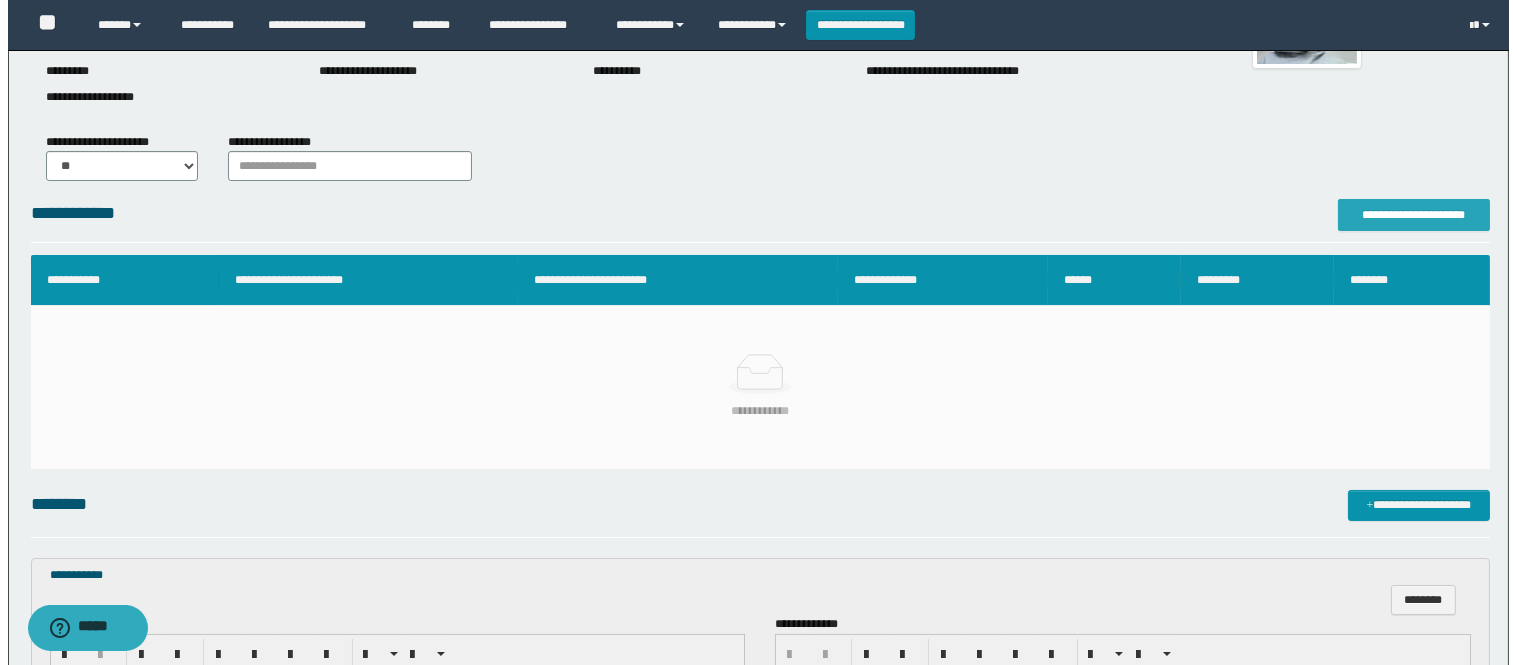 scroll, scrollTop: 0, scrollLeft: 0, axis: both 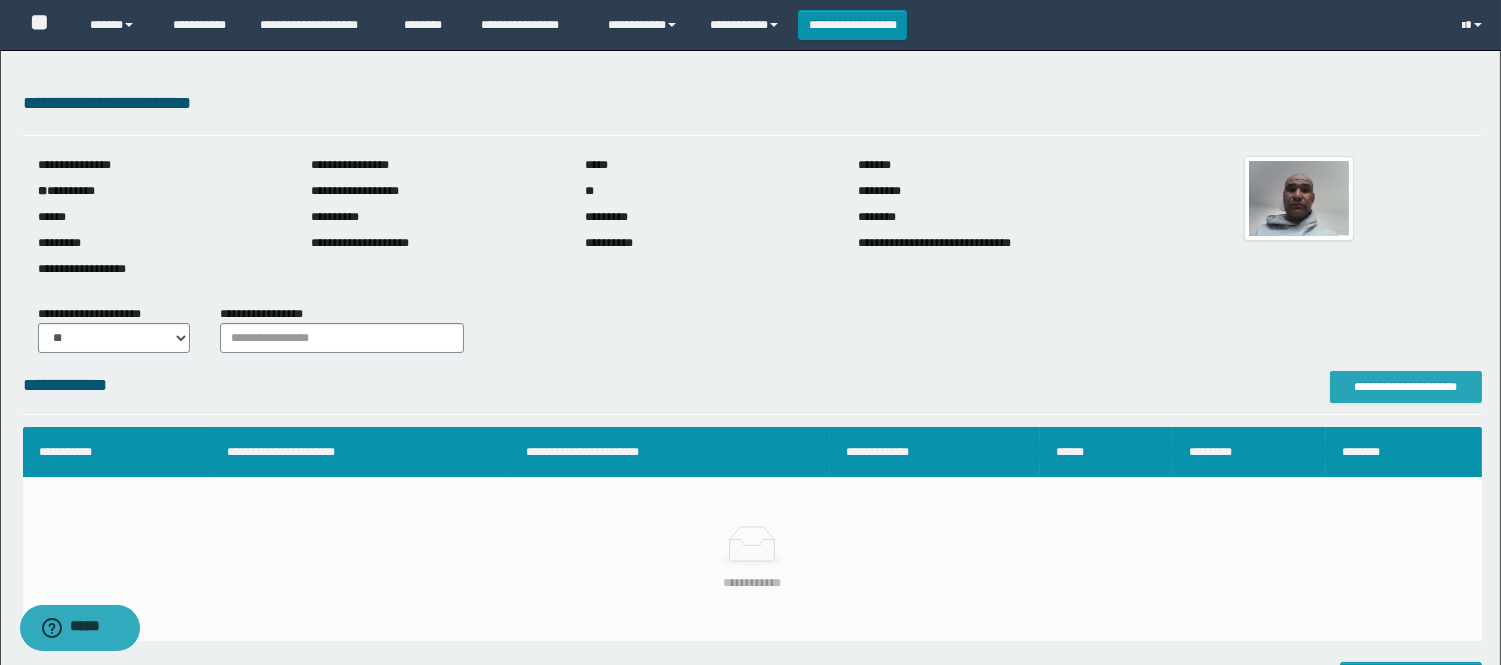click on "**********" at bounding box center (1406, 387) 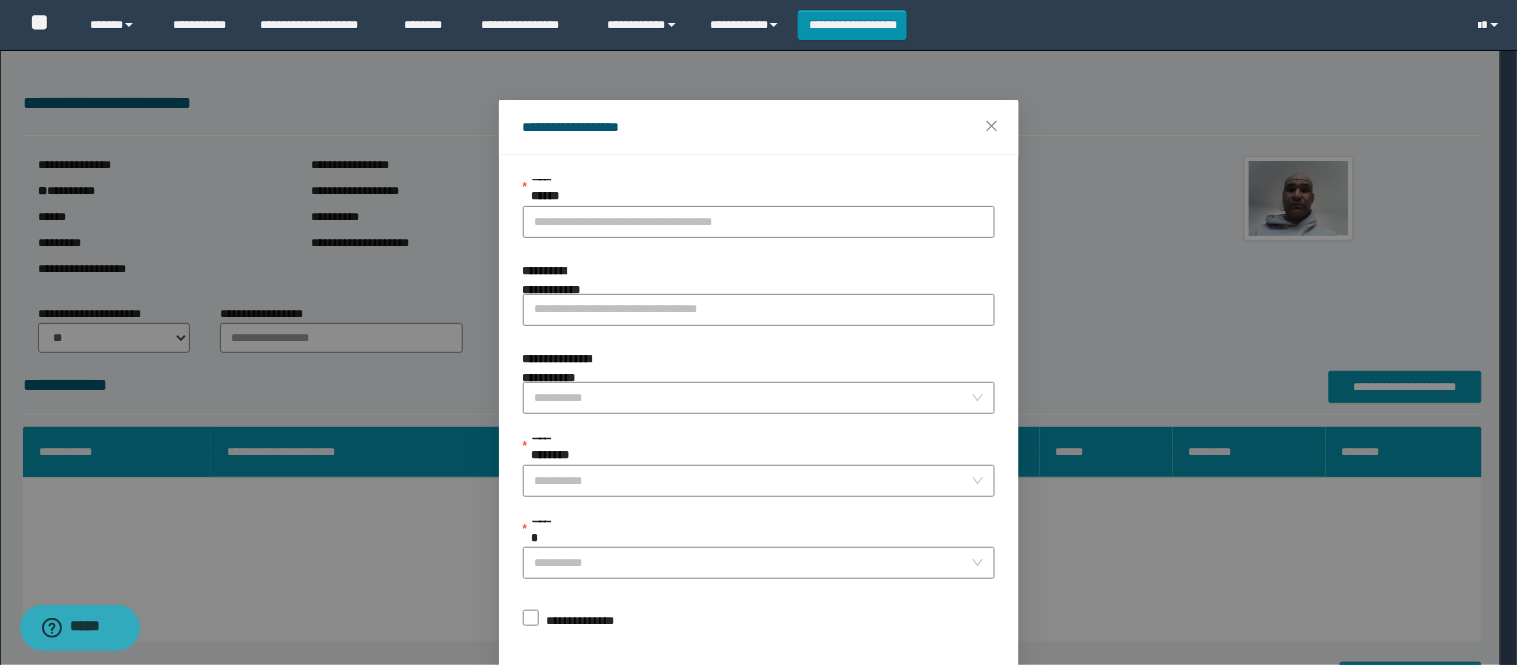 scroll, scrollTop: 87, scrollLeft: 0, axis: vertical 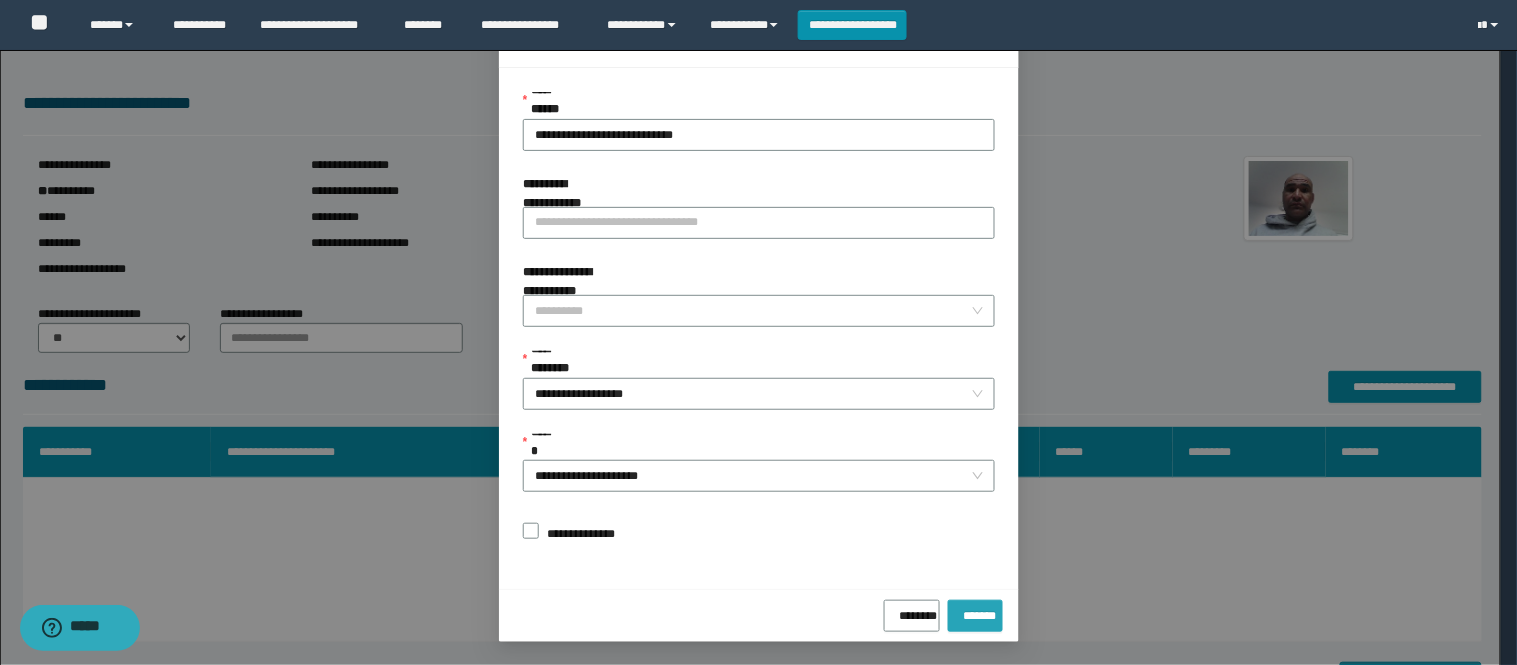 click on "*******" at bounding box center [975, 612] 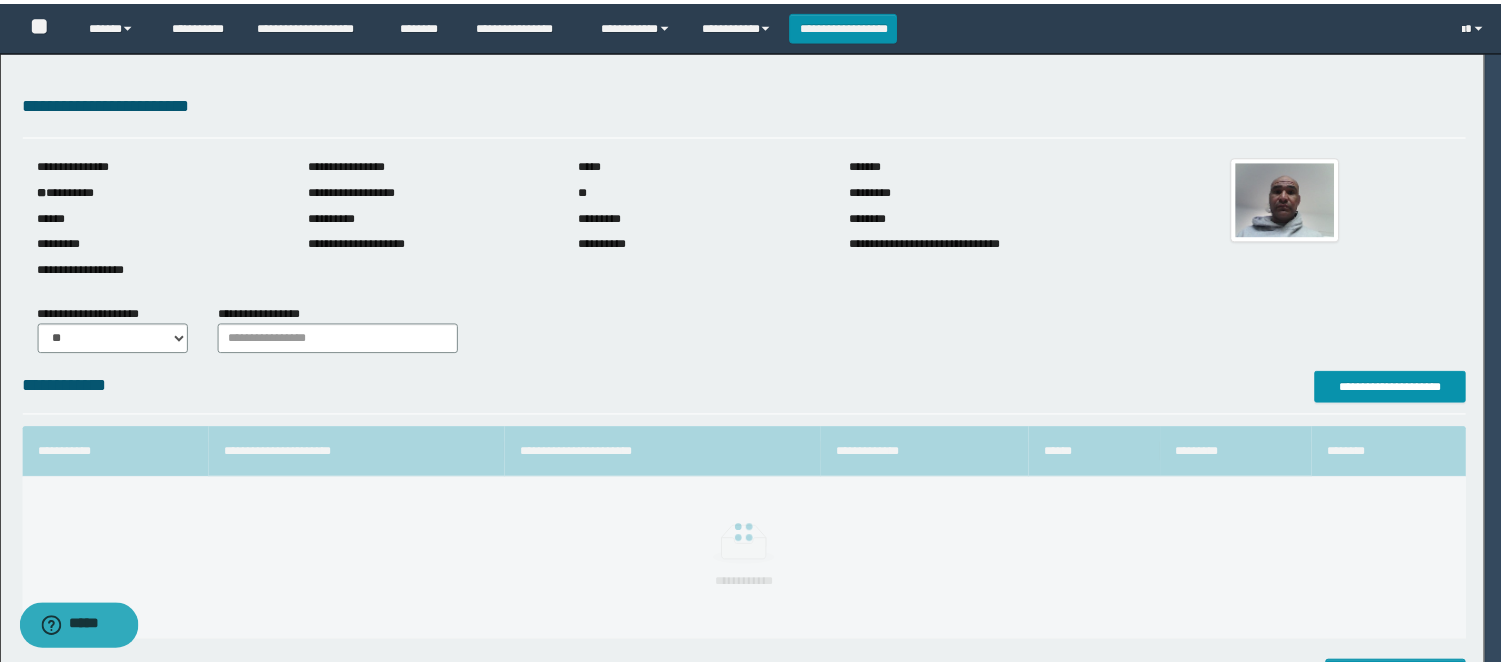 scroll, scrollTop: 41, scrollLeft: 0, axis: vertical 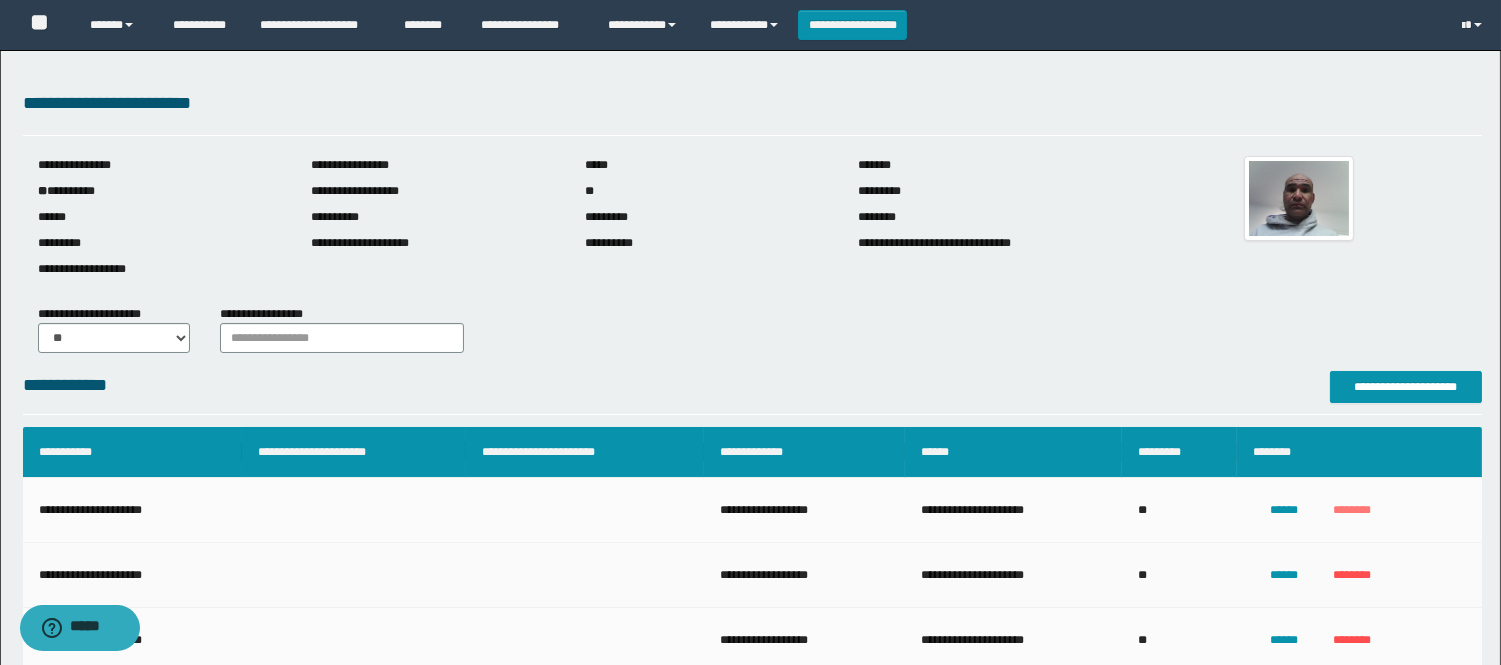 click on "********" at bounding box center (1352, 510) 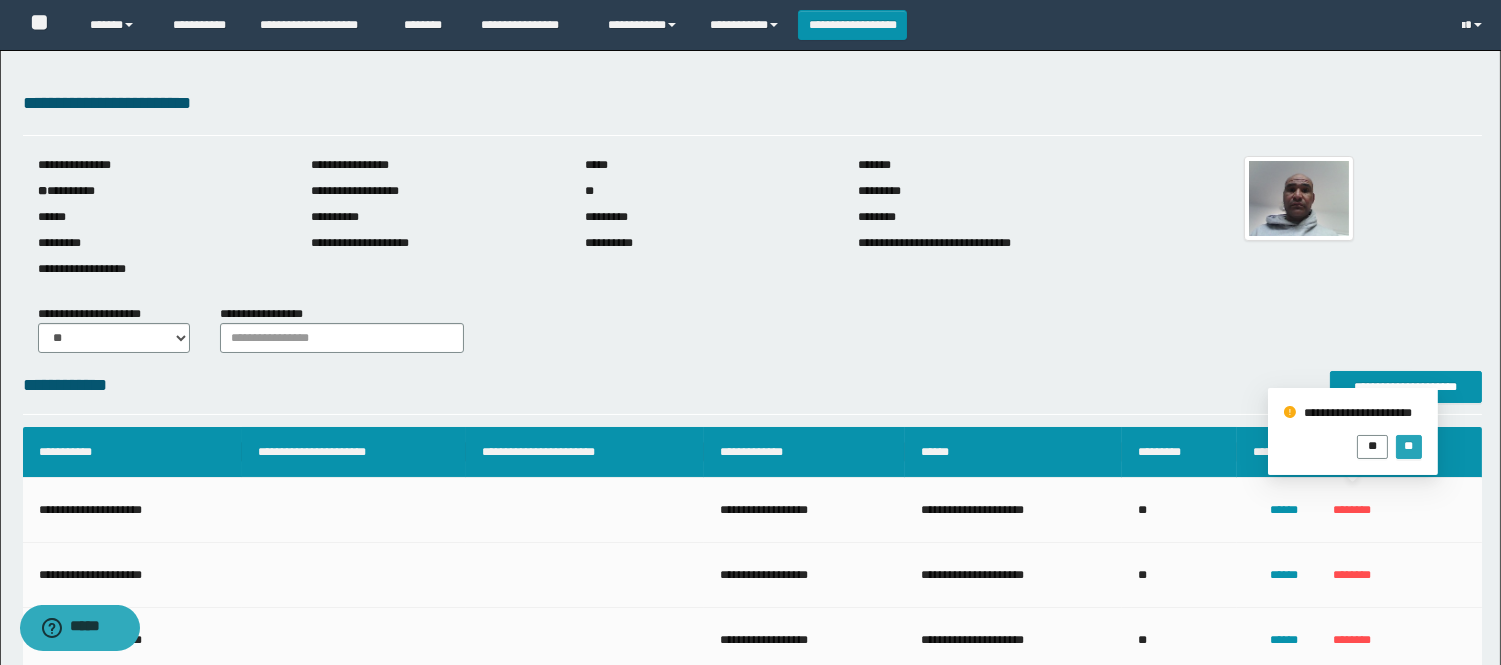 click on "**" at bounding box center (1408, 447) 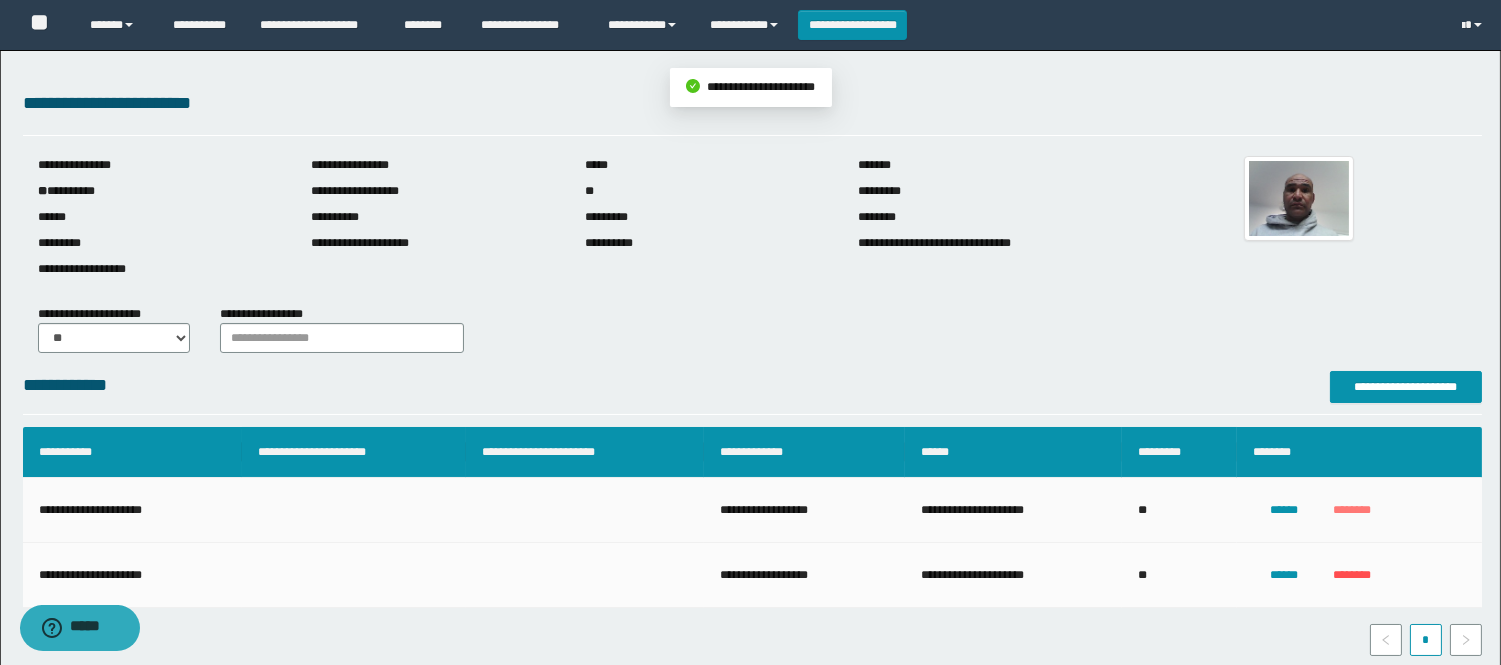 click on "********" at bounding box center (1352, 510) 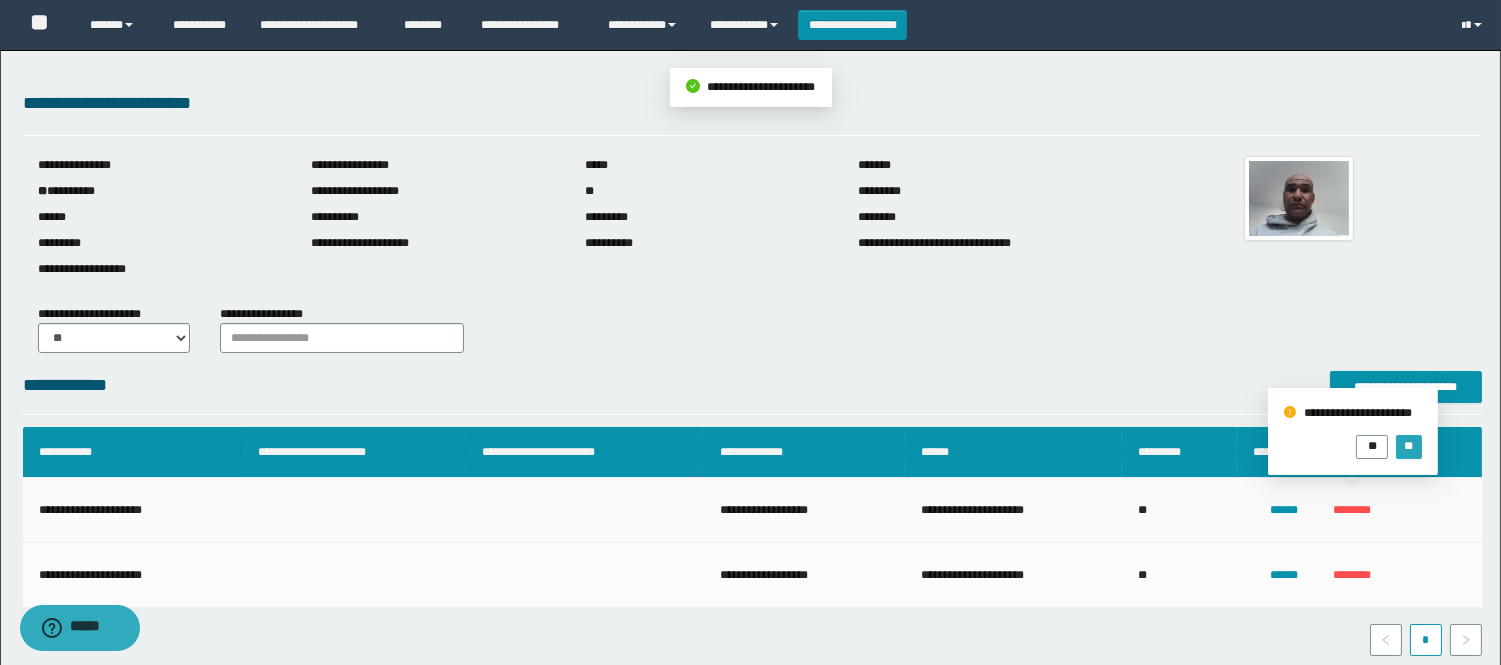 click on "**" at bounding box center [1408, 447] 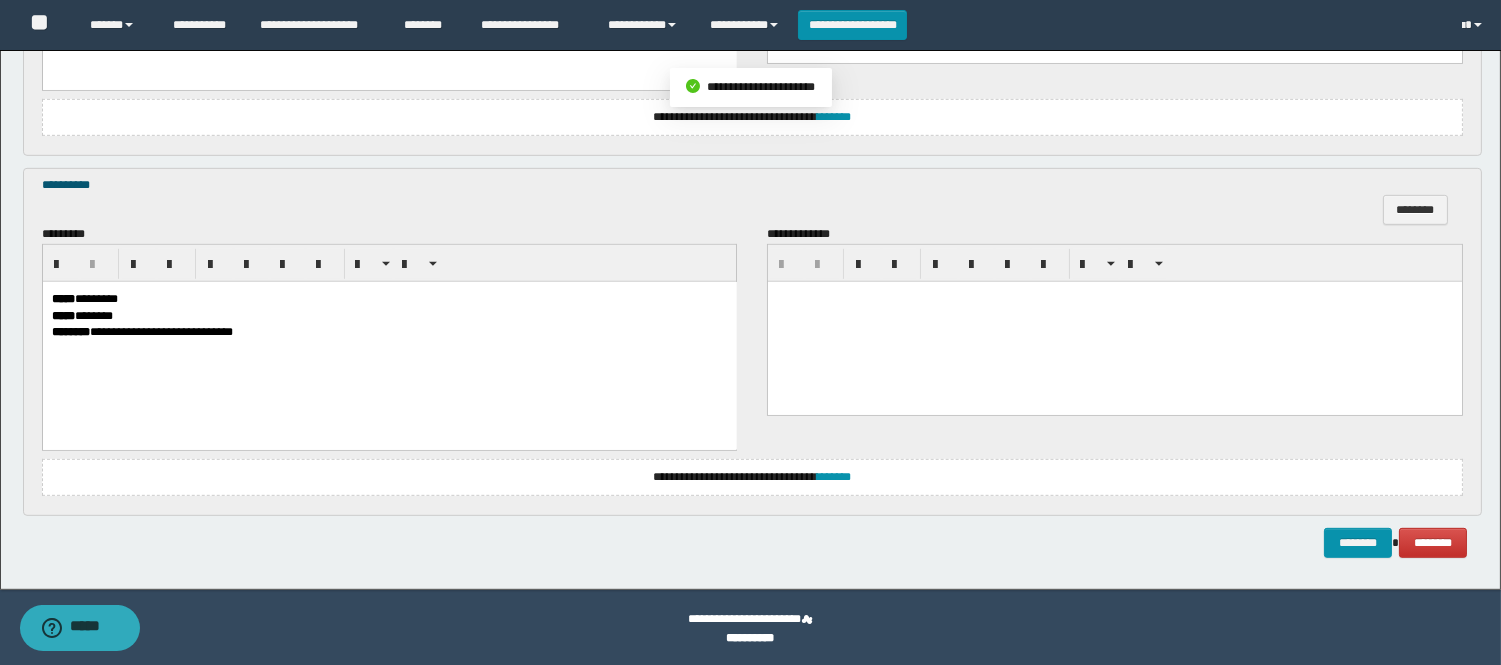 scroll, scrollTop: 1985, scrollLeft: 0, axis: vertical 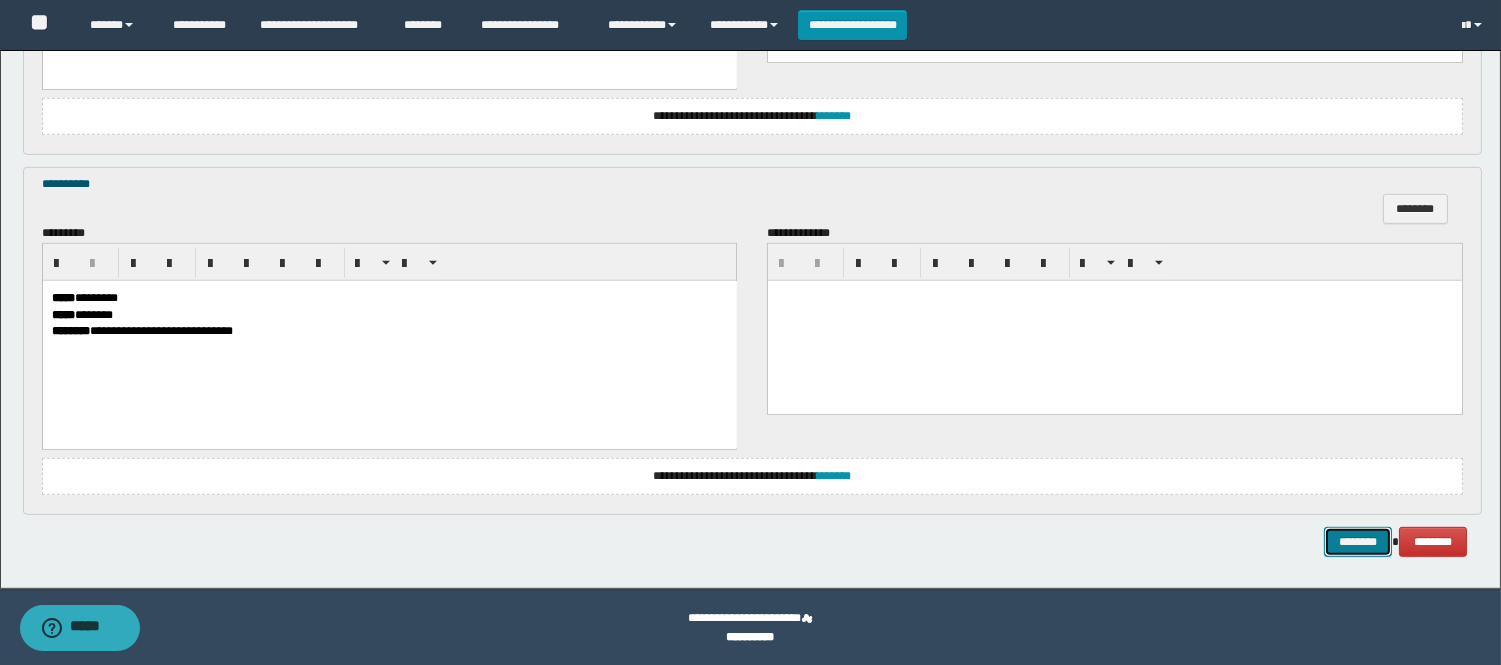 click on "********" at bounding box center [1358, 542] 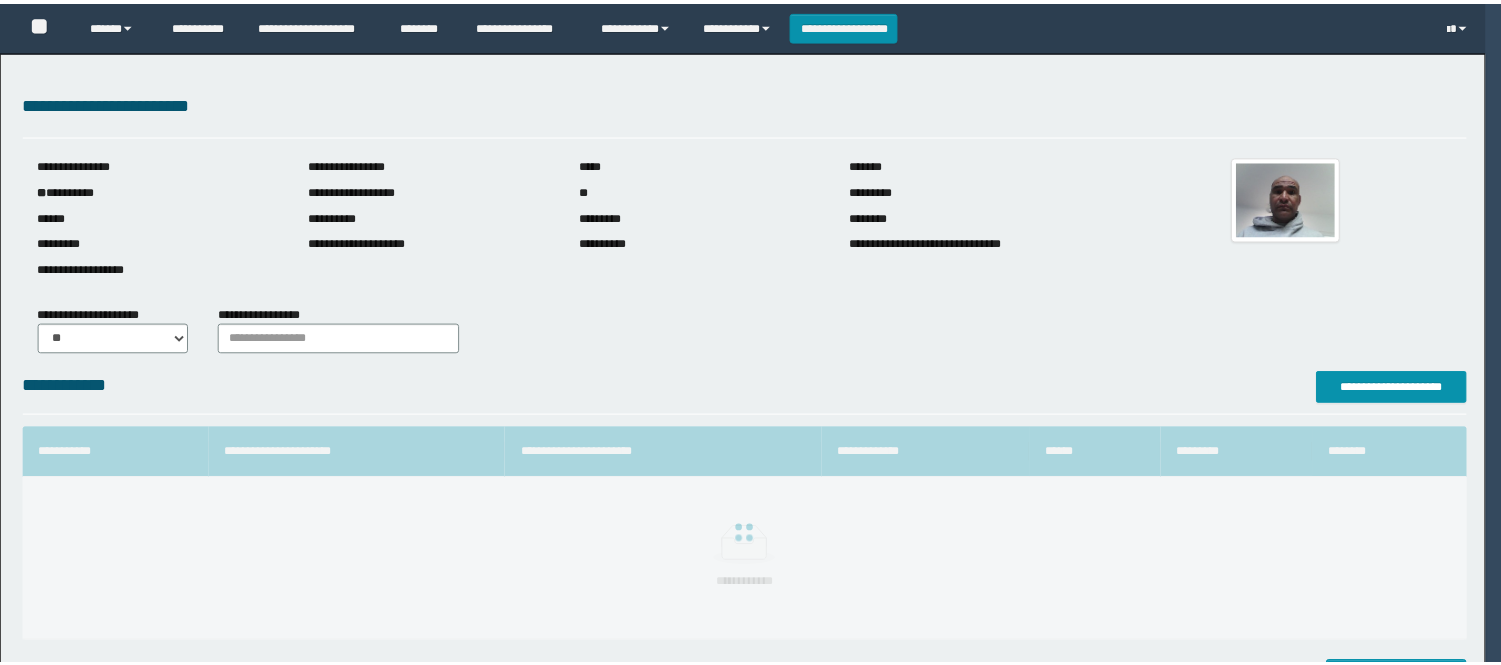 scroll, scrollTop: 0, scrollLeft: 0, axis: both 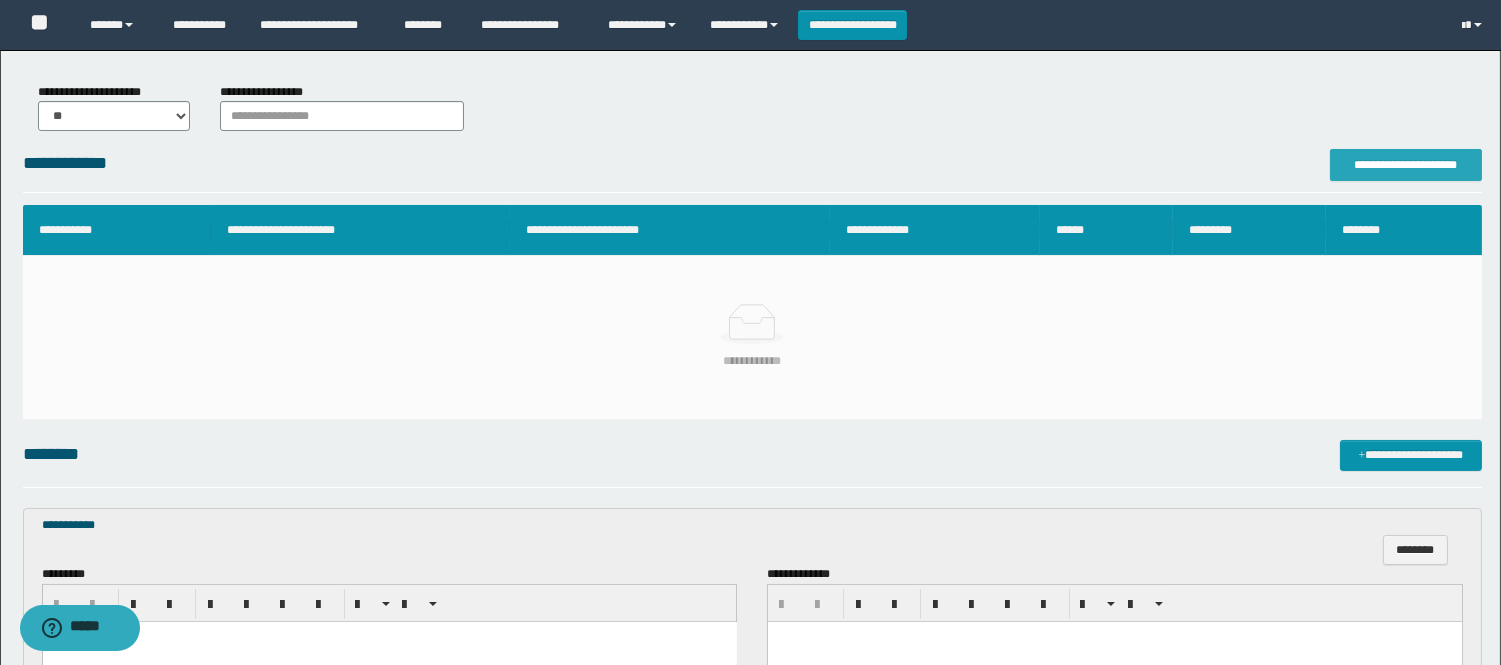 click on "**********" at bounding box center (1406, 165) 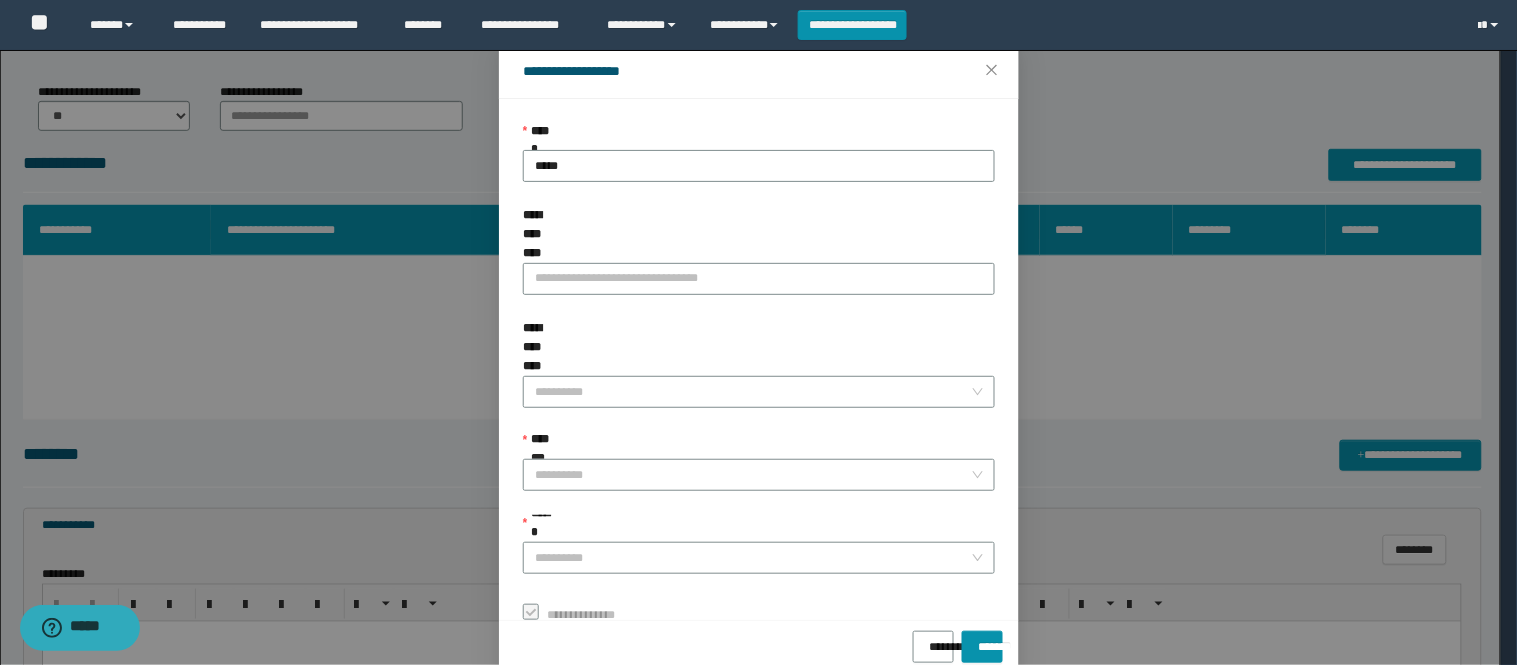 scroll, scrollTop: 87, scrollLeft: 0, axis: vertical 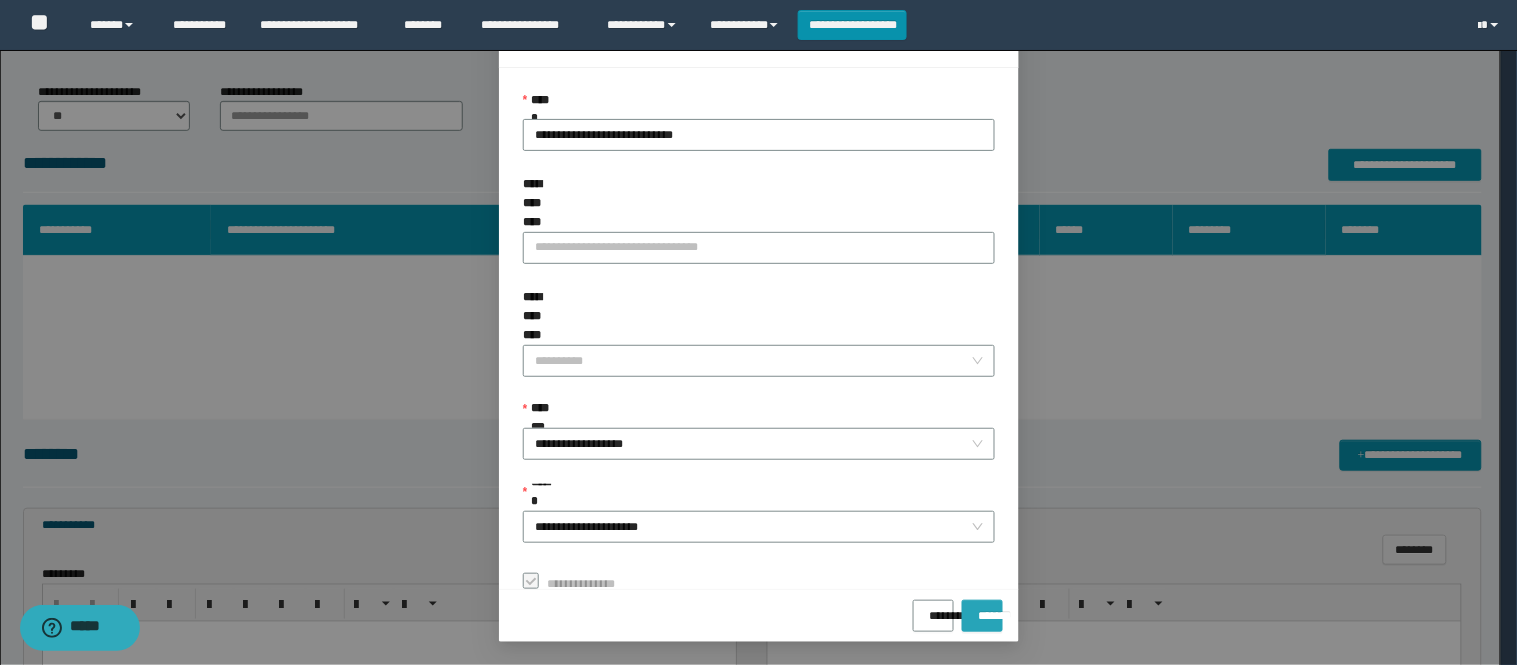 click on "*******" at bounding box center [982, 609] 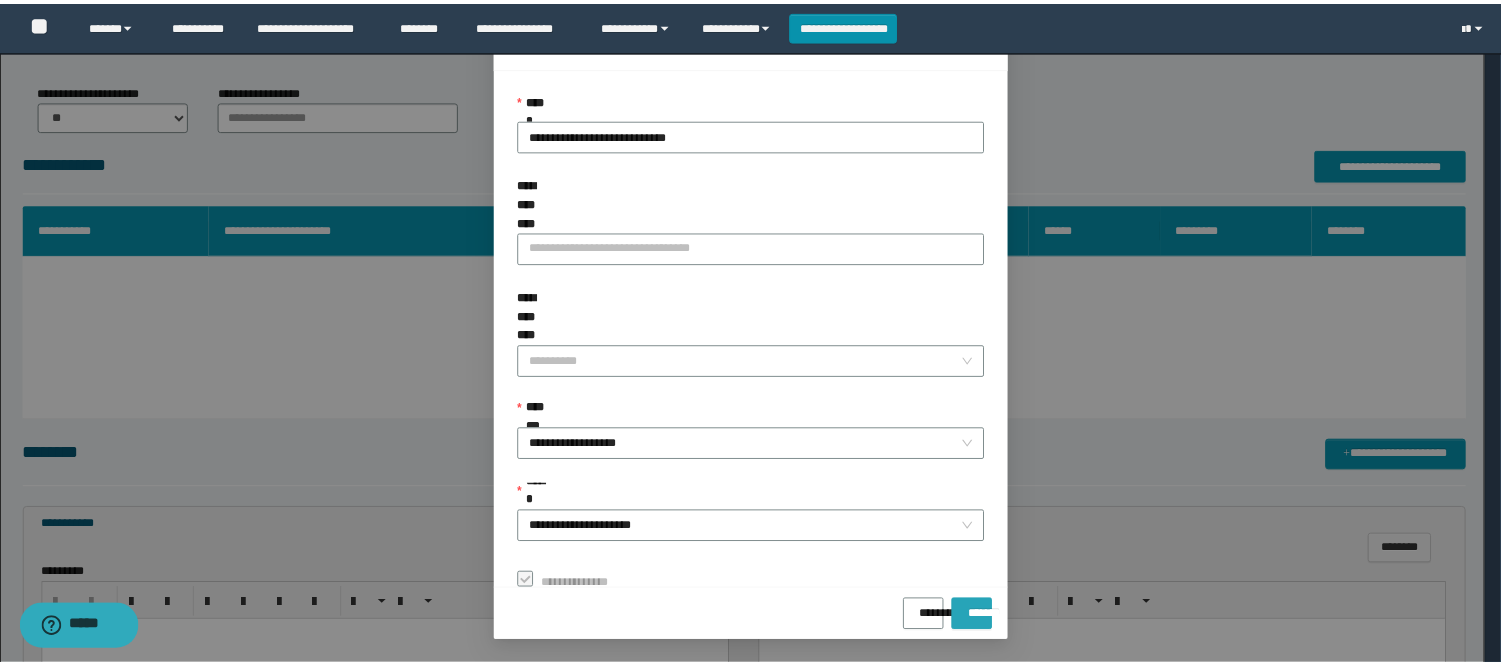 scroll, scrollTop: 41, scrollLeft: 0, axis: vertical 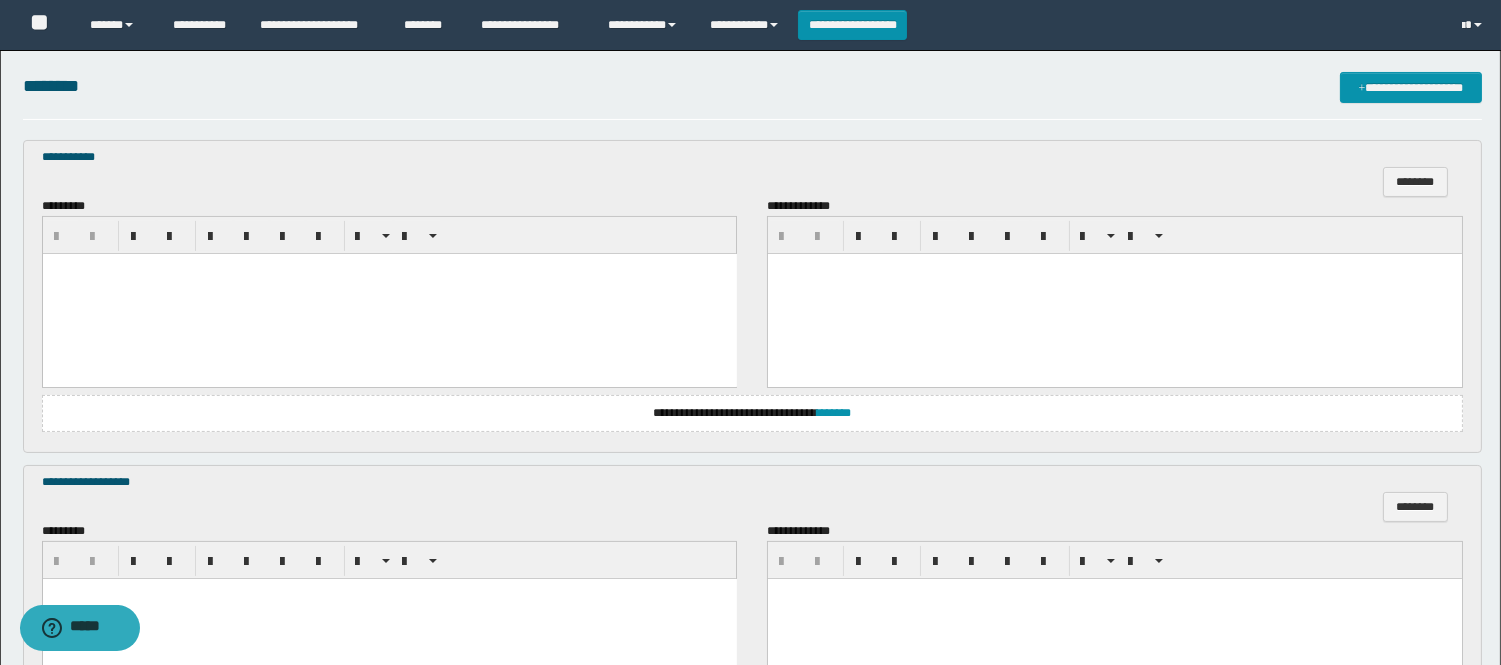 click at bounding box center [389, 293] 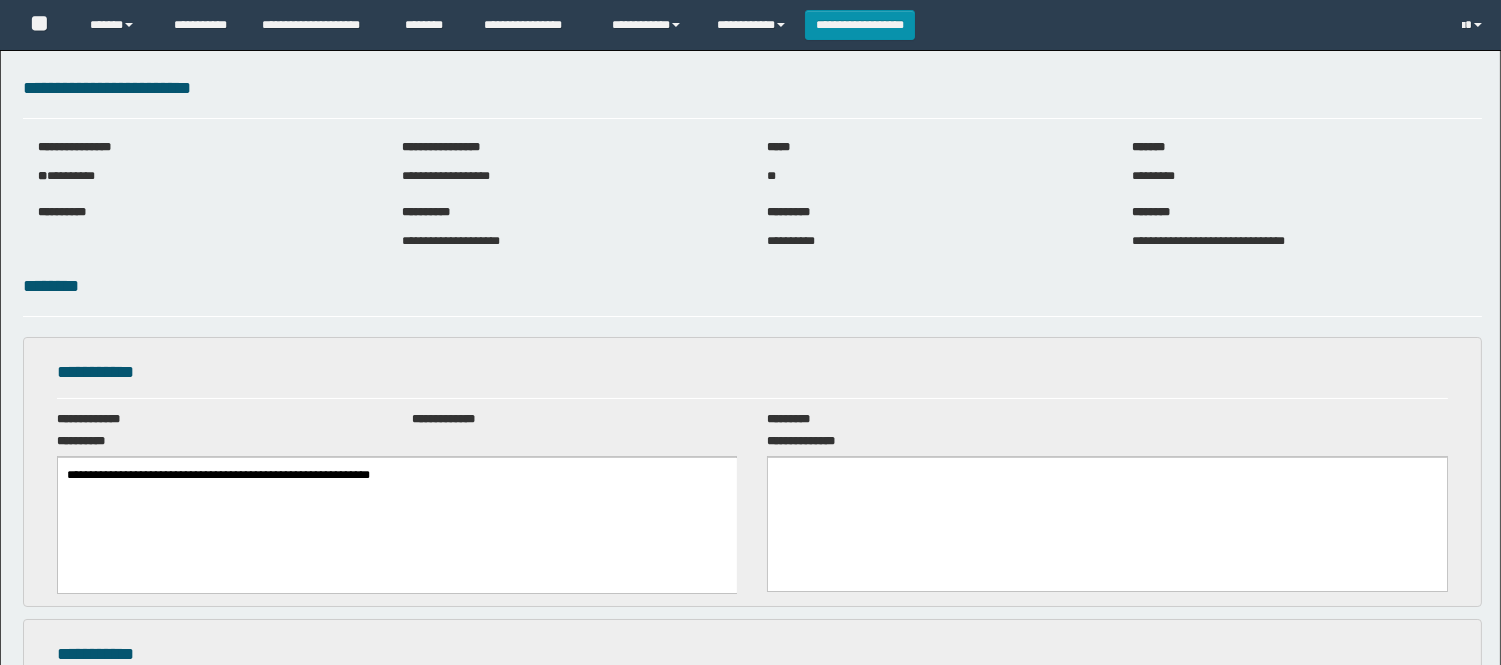 scroll, scrollTop: 0, scrollLeft: 0, axis: both 